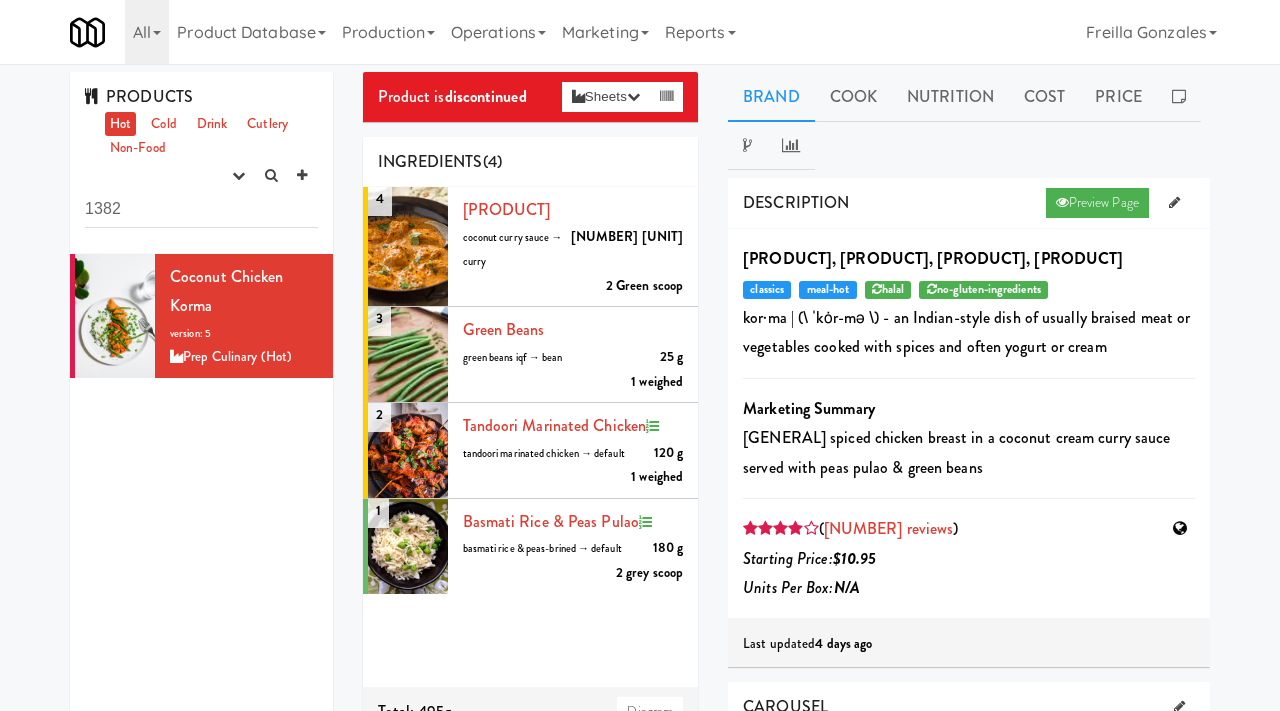 scroll, scrollTop: 0, scrollLeft: 0, axis: both 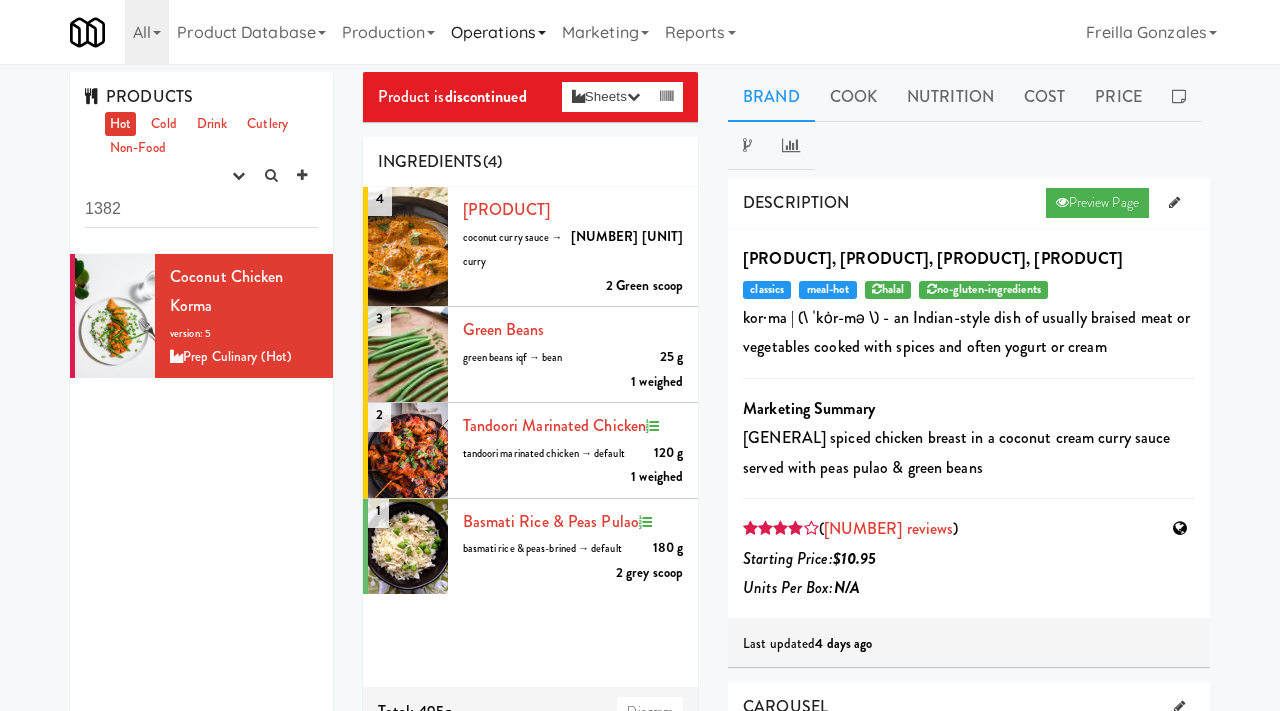 click on "Operations" at bounding box center [498, 32] 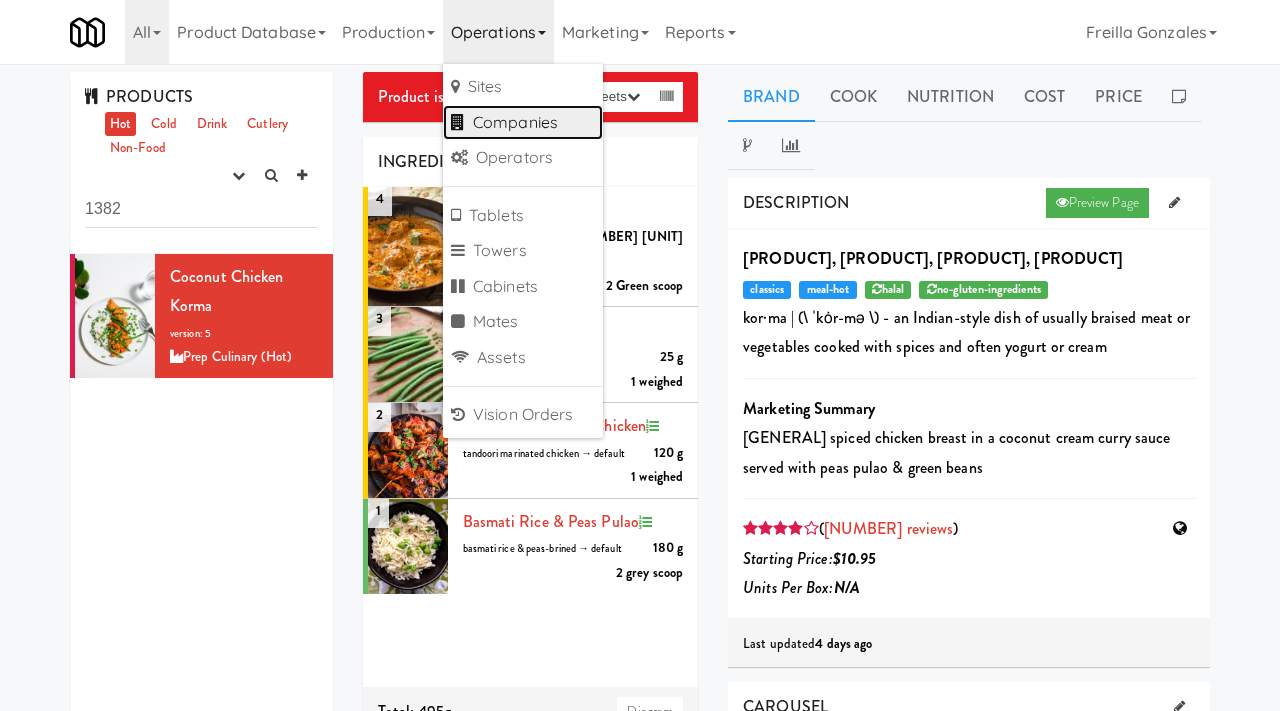 click on "Companies" at bounding box center (523, 123) 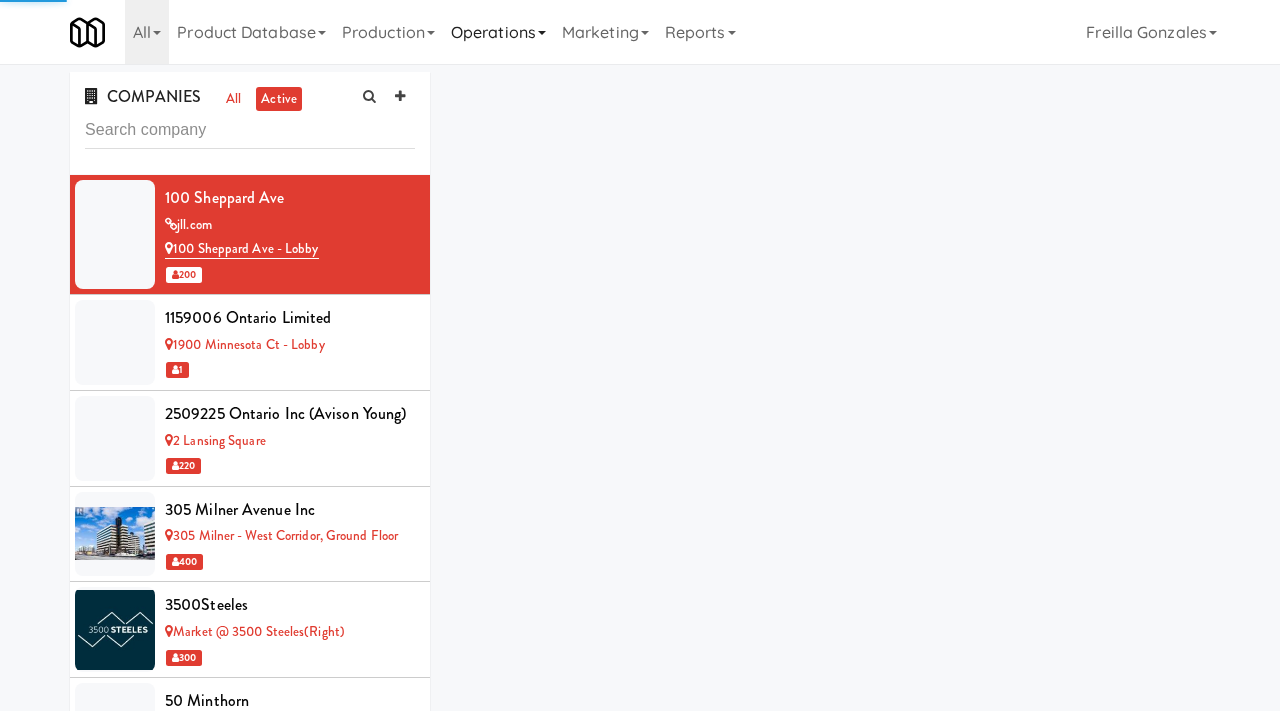 click on "Operations" at bounding box center (498, 32) 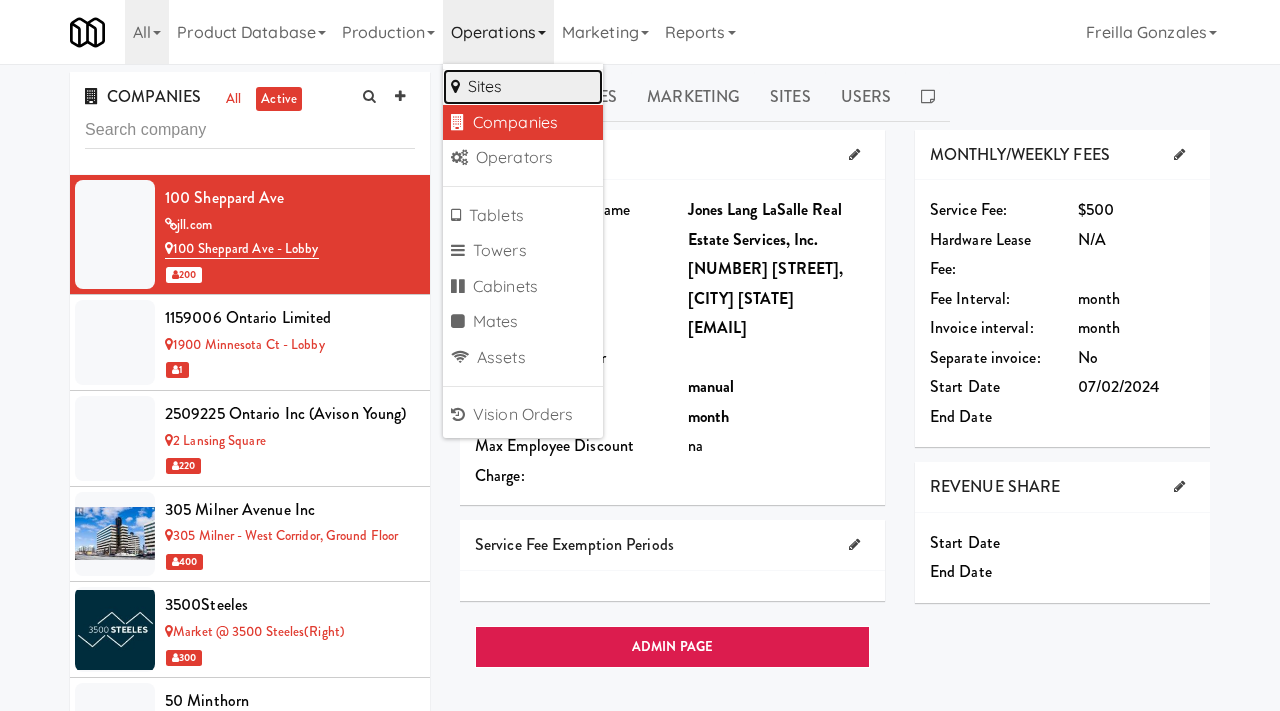 click on "Sites" at bounding box center [523, 87] 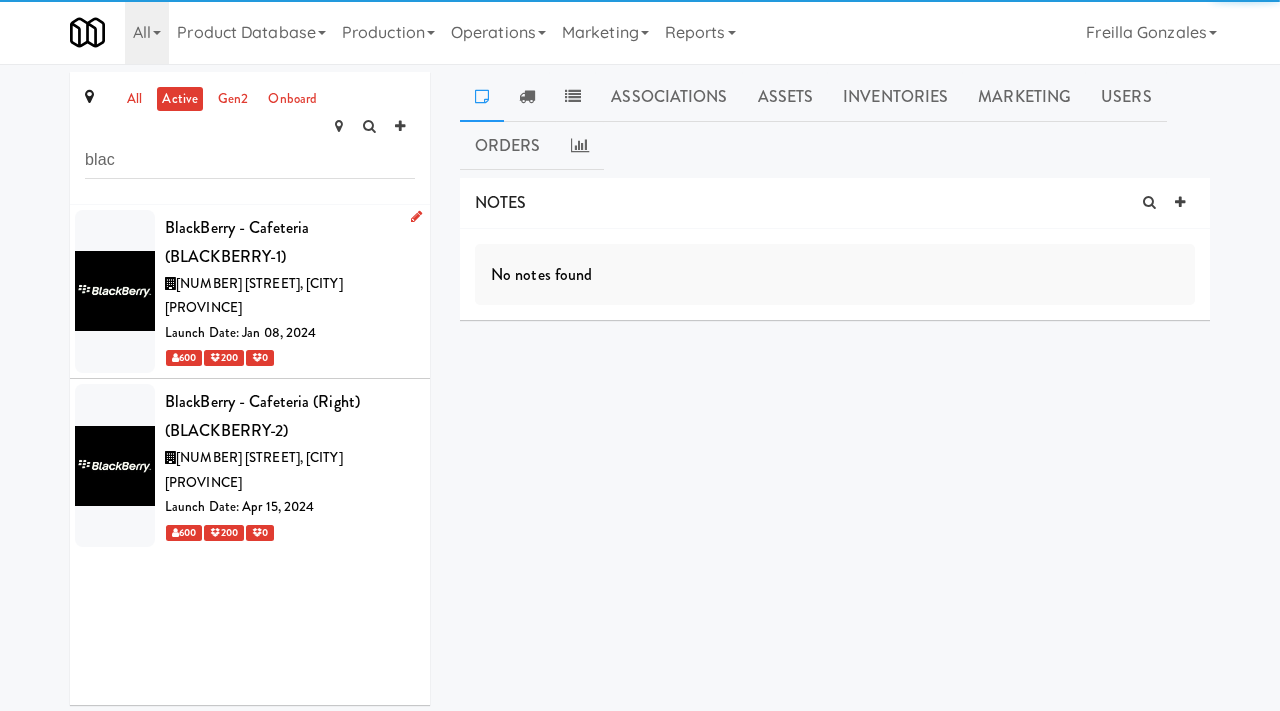type on "blac" 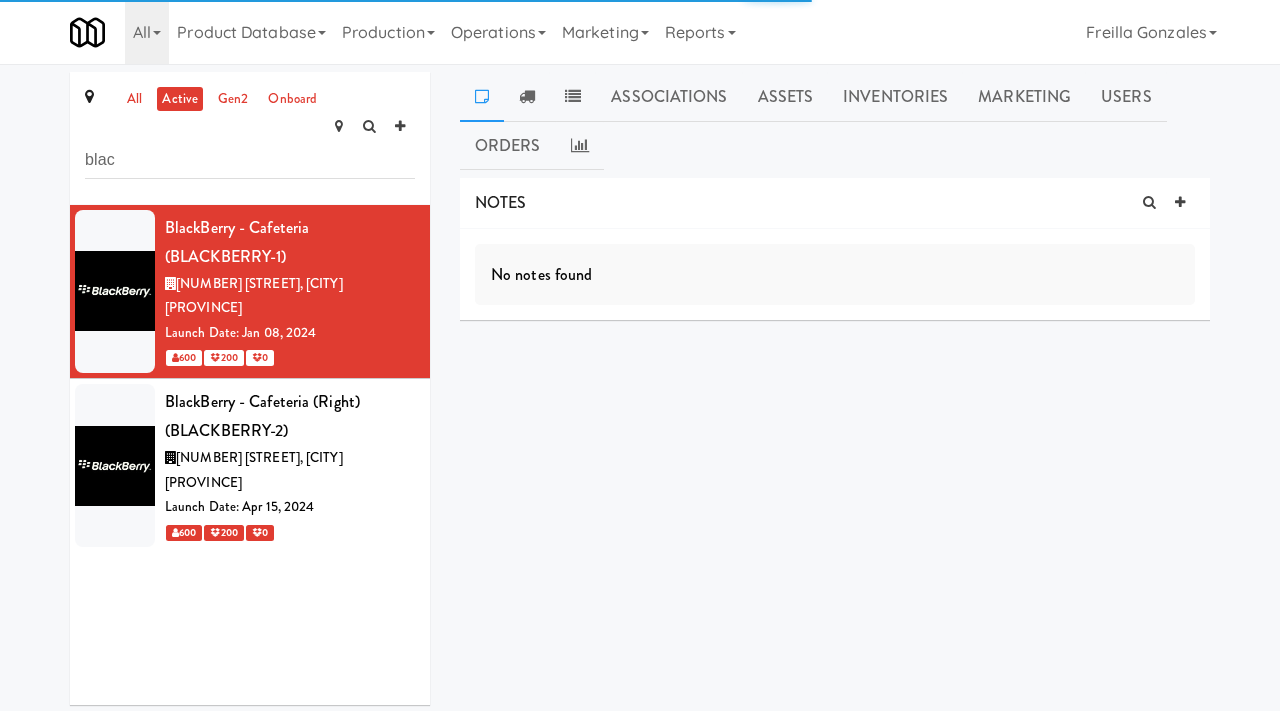 click on "all active gen2 onboard blac BlackBerry - Cafeteria (BLACKBERRY-1)  [NUMBER] [STREET], [CITY] [STATE] Launch Date: [MONTH] [DAY], [YEAR]    600    200    0 BlackBerry - Cafeteria (Right) (BLACKBERRY-2)  [NUMBER] [STREET], [CITY] [STATE] Launch Date: [MONTH] [DAY], [YEAR]    600    200    0     Associations Assets Inventories Marketing Users Orders   NOTES No notes found   DELIVERIES No notes found   MEALS  No Orders at This Site			   COOKERS  Utilization Change text (empty for default): Save   ASSETS   TOWERS   CABINETS ALL NOTES No notes found INVENTORIES   static   delivering   delivered   returned  Planogram   No meals available Delivery Email Time (empty for immediate): ATTRIBUTES office medium intercomgen2vision adaria gen3 bistroseries2024   COMPANIES   RELATED  SITES BlackBerry - Cafeteria (Right) (BLACKBERRY-2)  [NUMBER] [STREET], [CITY] [STATE]    600    200    0 MARKETING LANDING PAGE URL Add marketing landing page URL MARKETING APP PROMO URL Add marketing app promo image URL (980x610) ONBOARDING SURVEY   all" at bounding box center [640, 392] 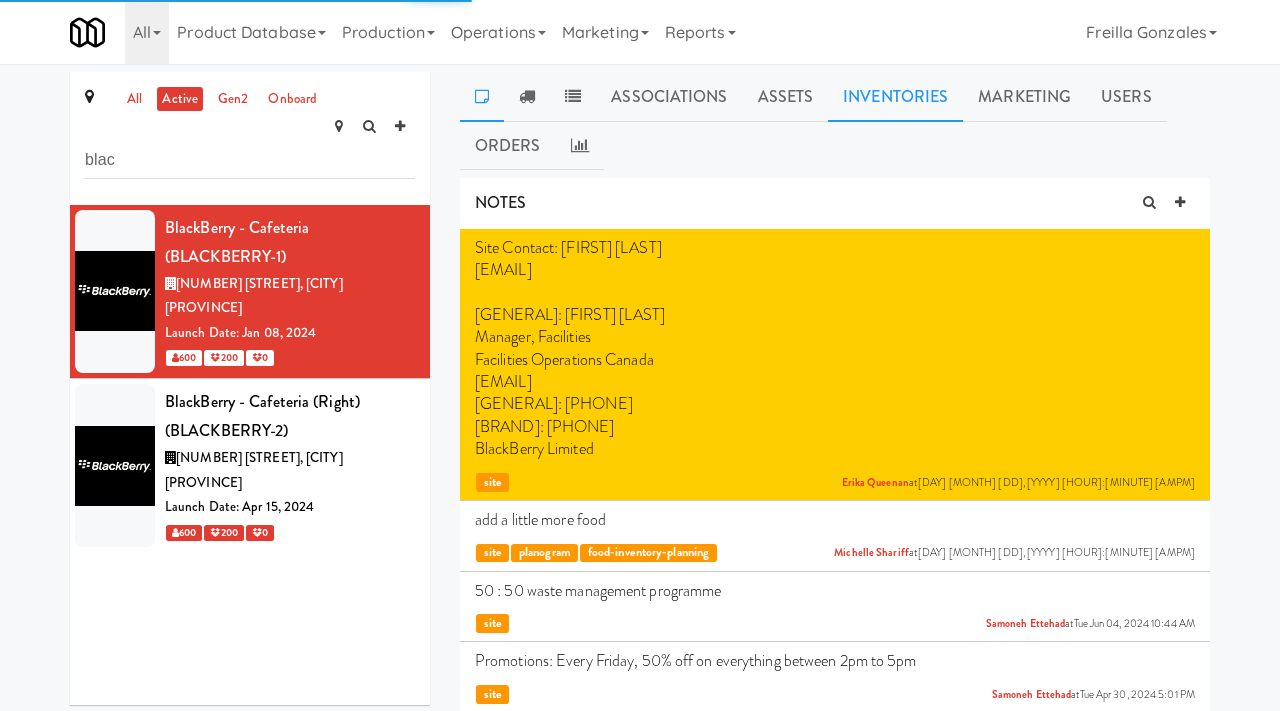 click on "Inventories" at bounding box center (895, 97) 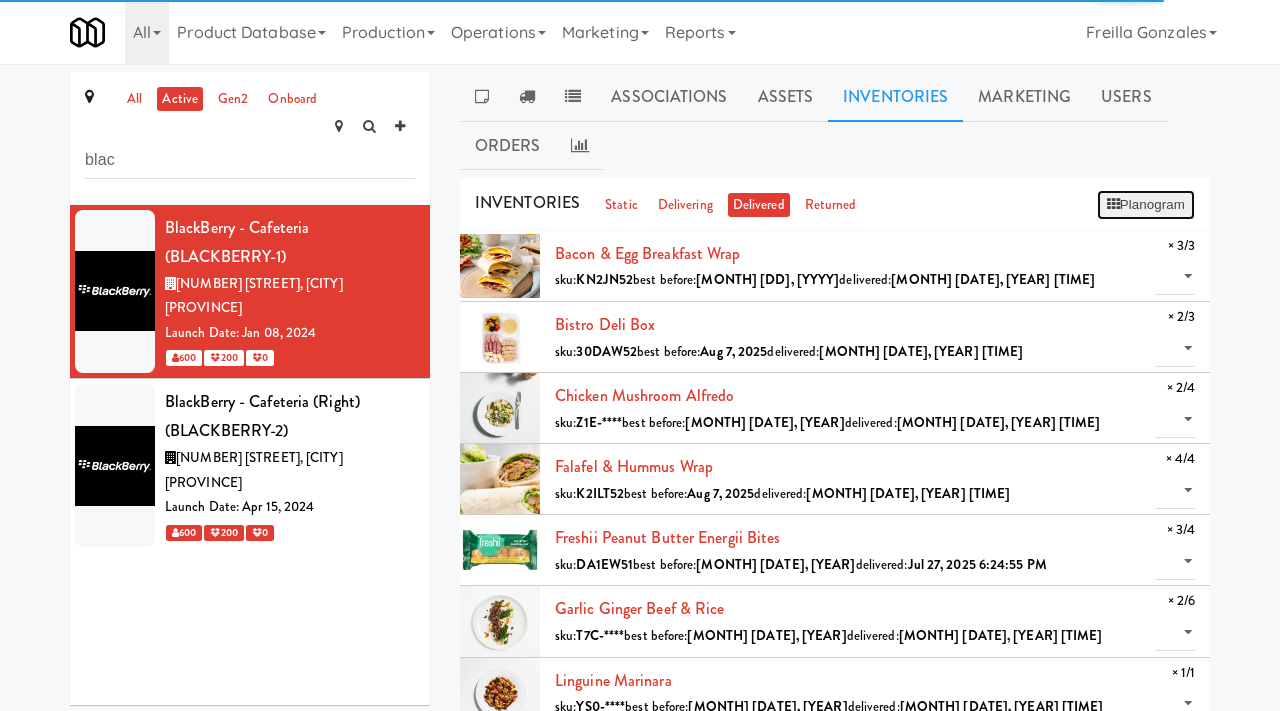 click on "Planogram" at bounding box center (1146, 205) 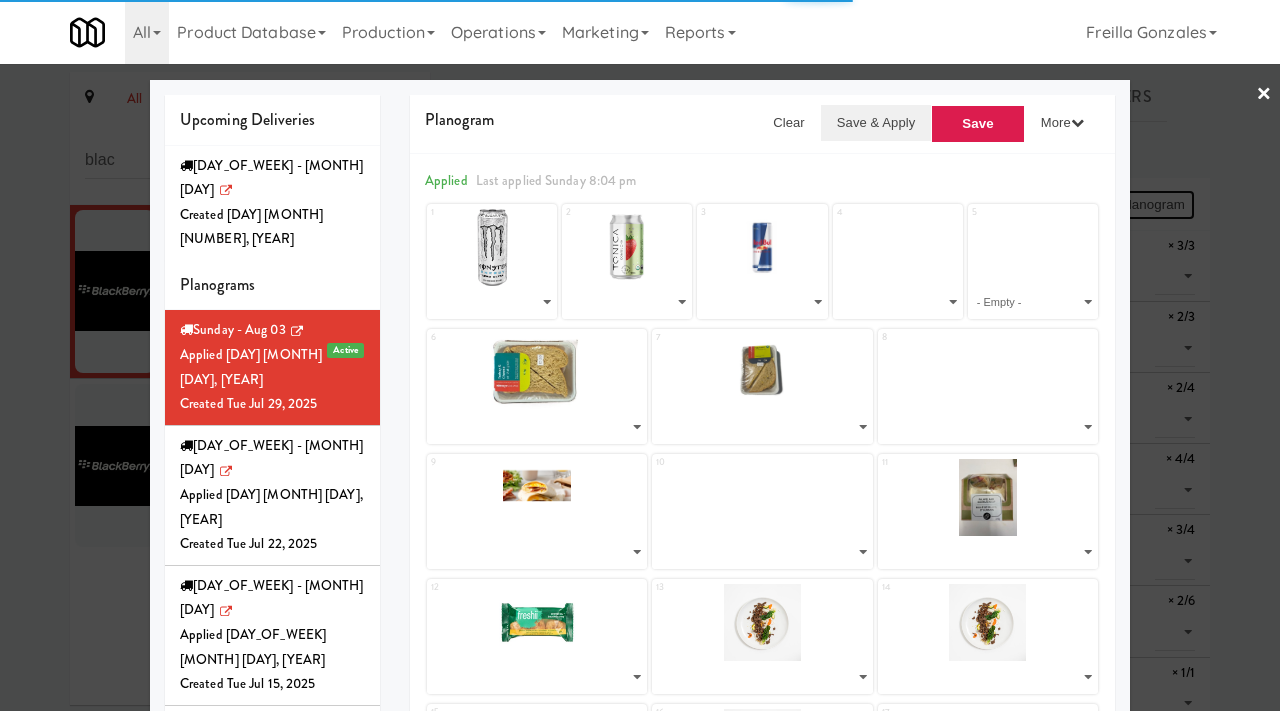 select on "number:[NUMBER]" 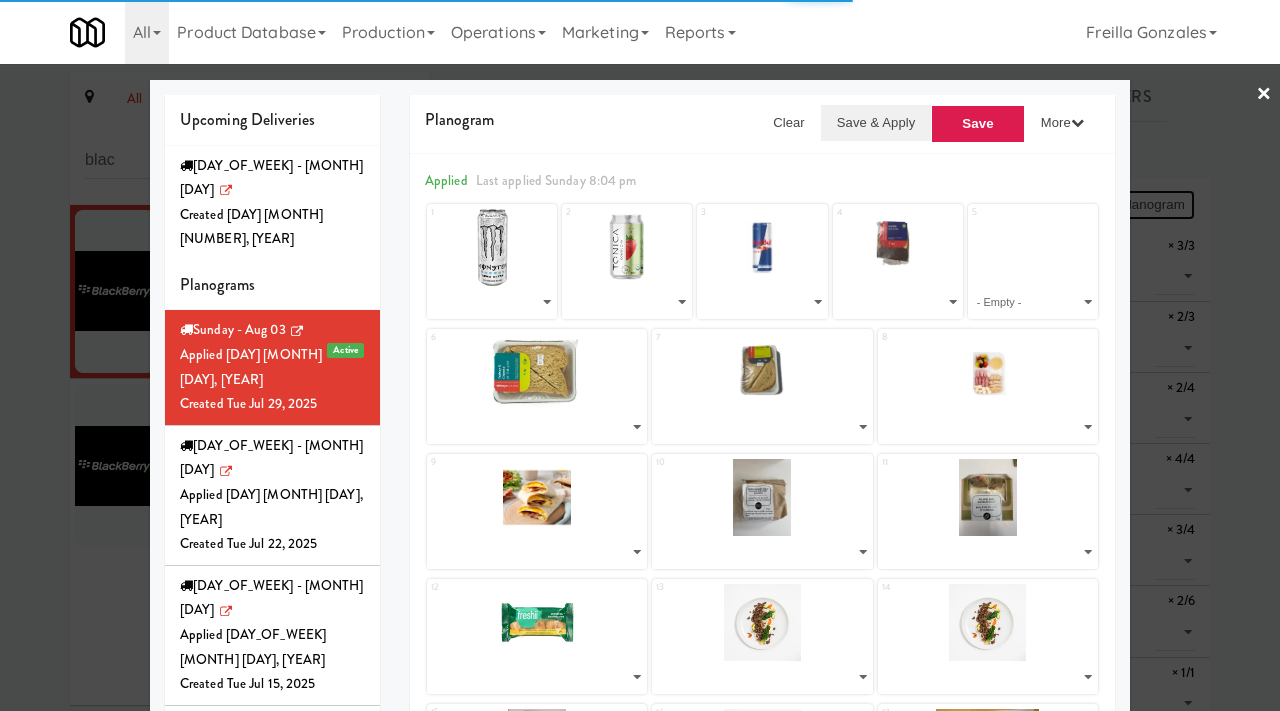 select on "number:248032" 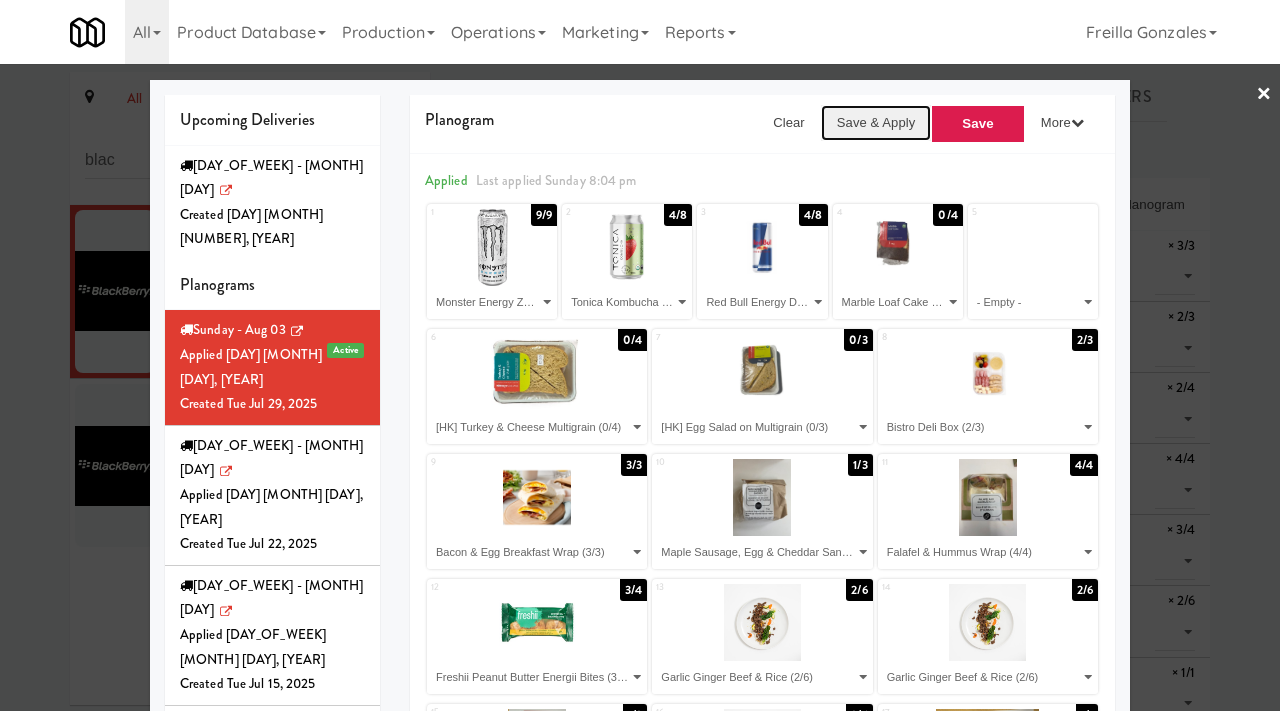 click on "Save & Apply" at bounding box center (876, 123) 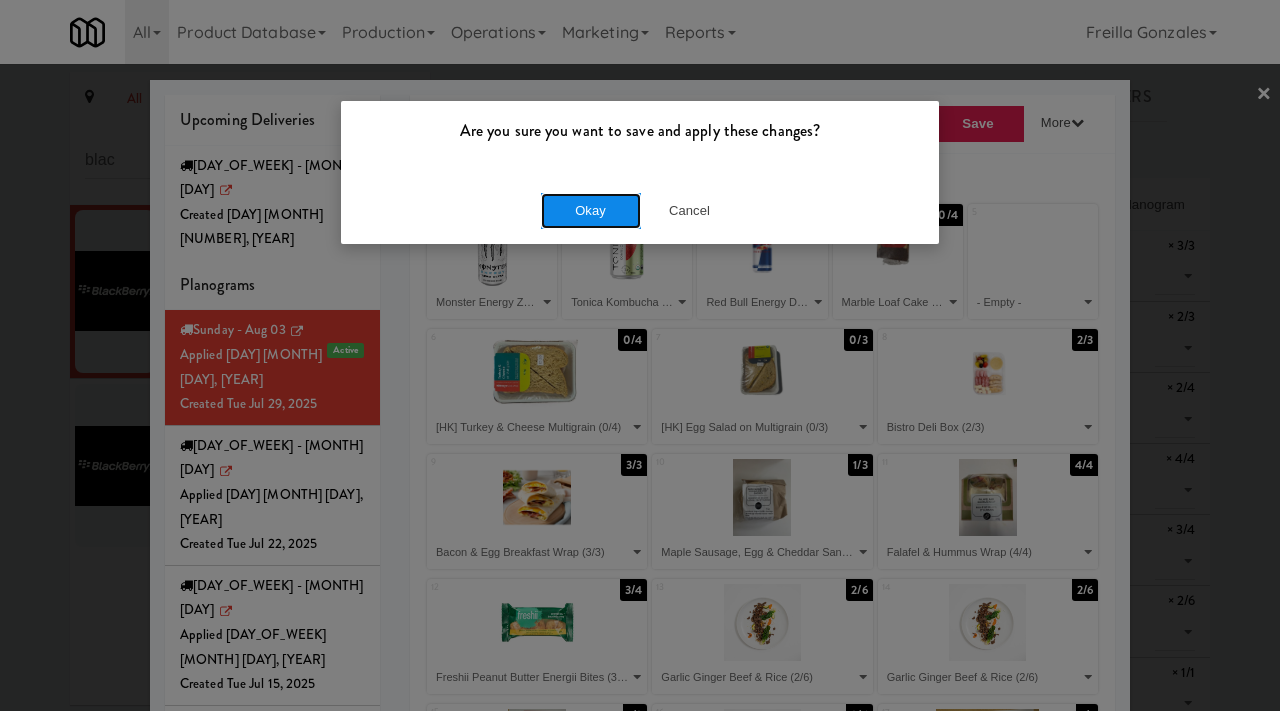click on "Okay" at bounding box center (591, 211) 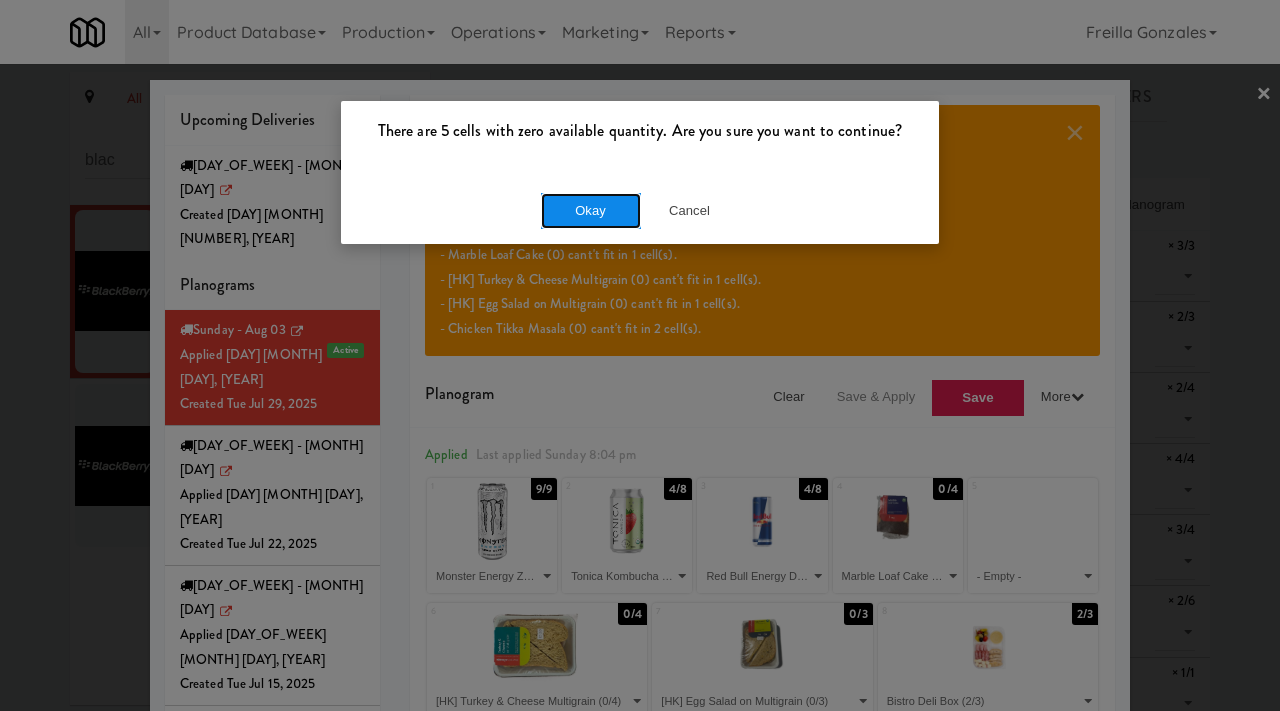 click on "Okay" at bounding box center (591, 211) 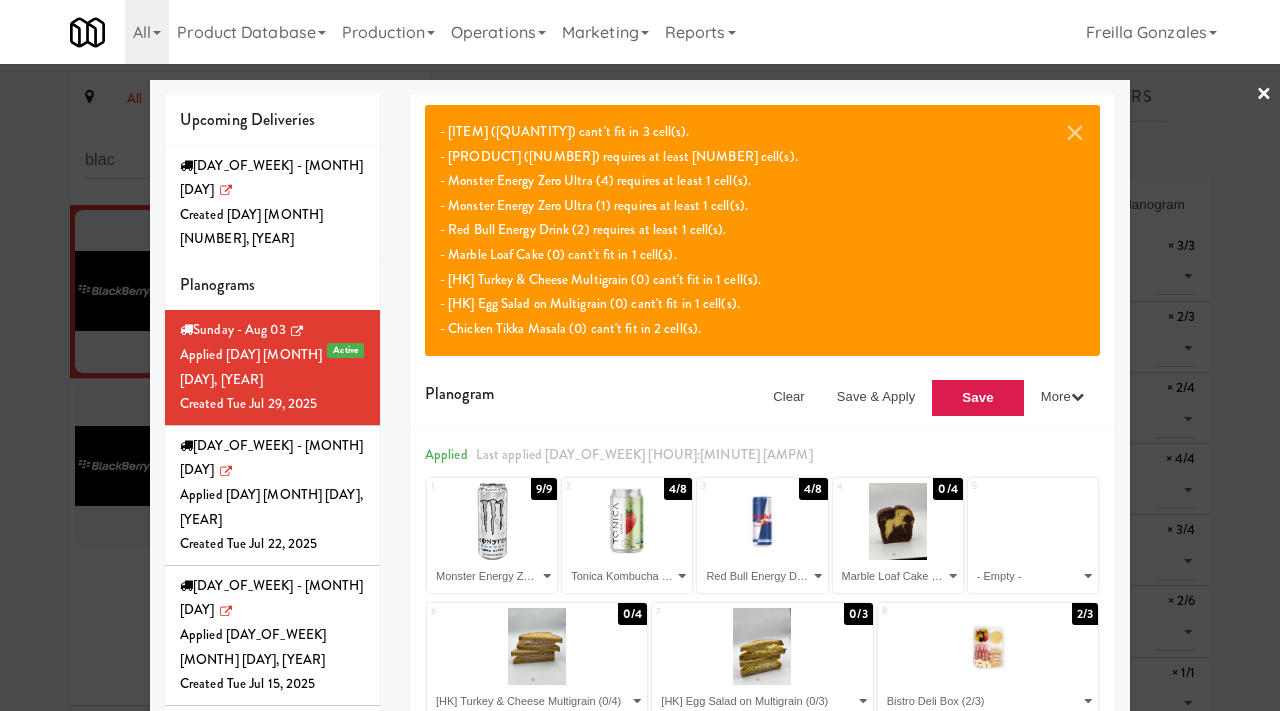 click at bounding box center (640, 355) 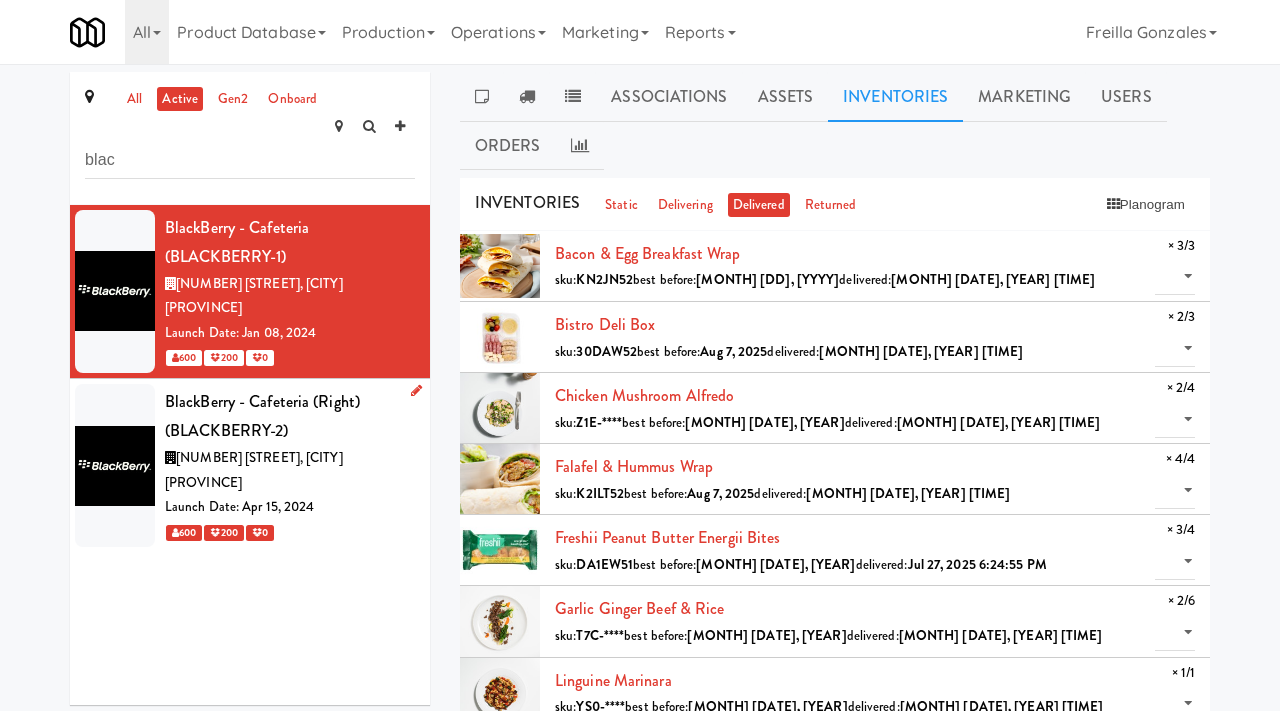 click on "600    200    0" at bounding box center (290, 532) 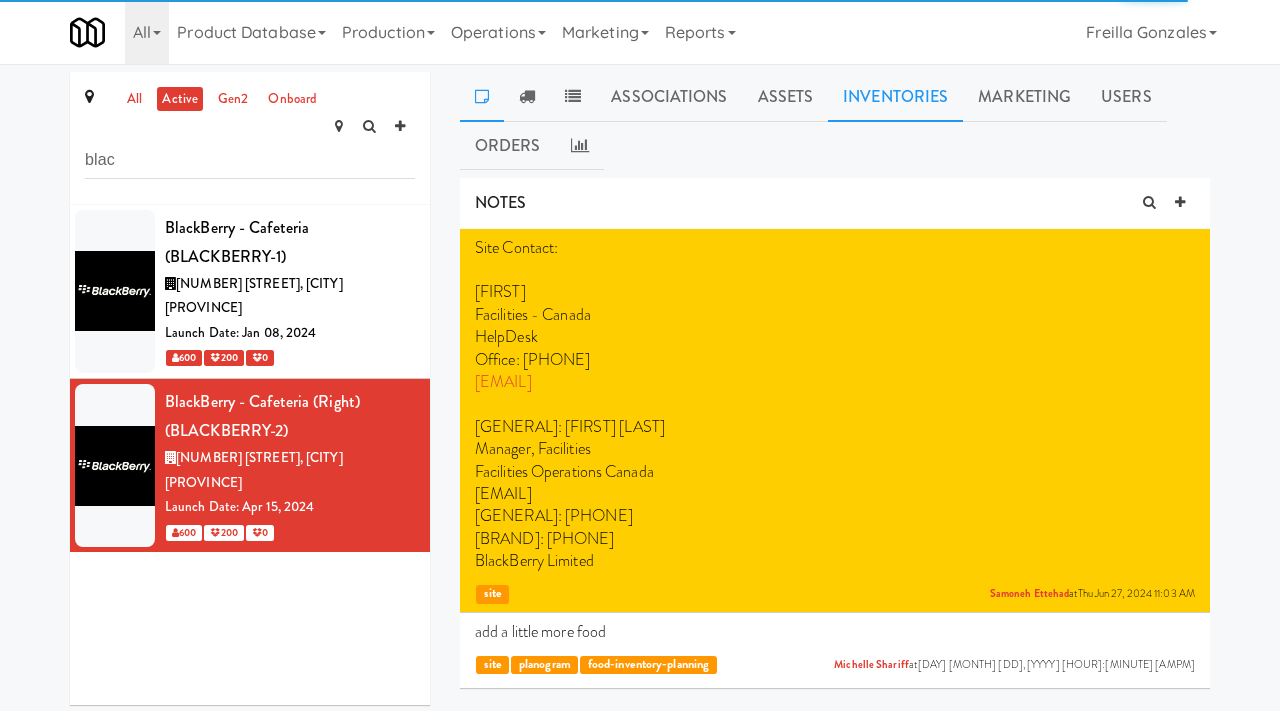 click on "Inventories" at bounding box center (895, 97) 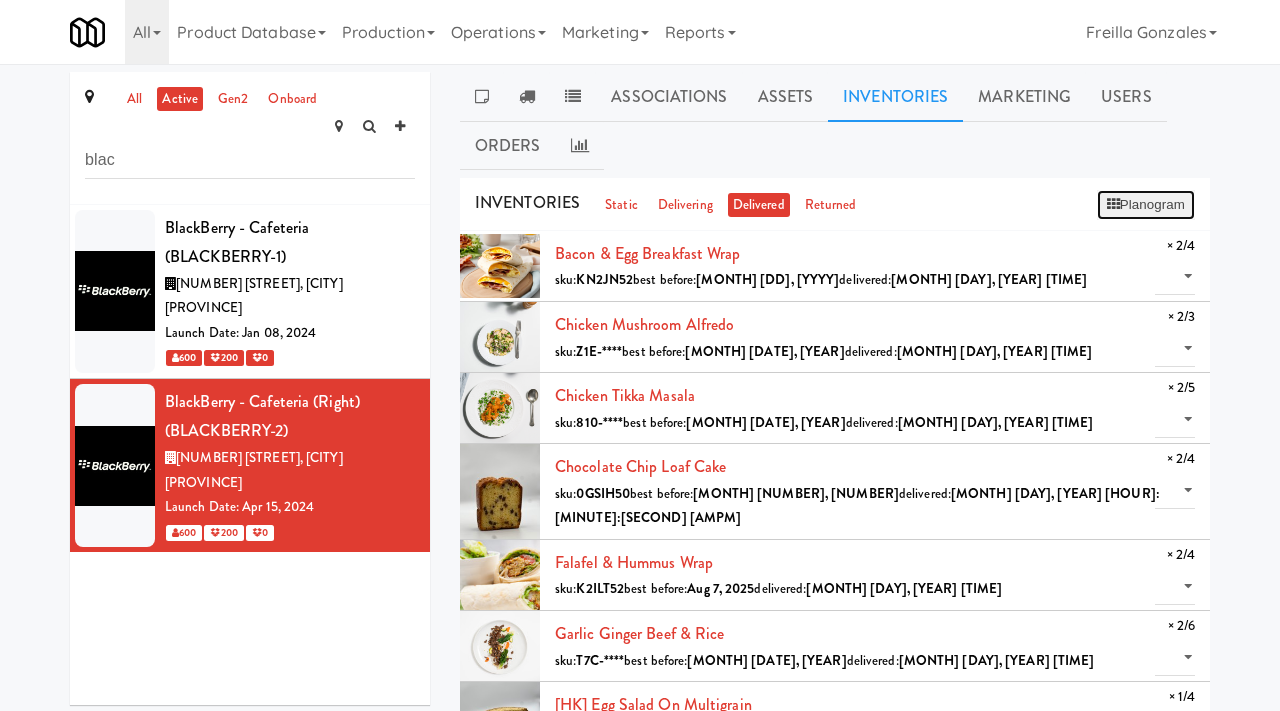 click on "Planogram" at bounding box center [1146, 205] 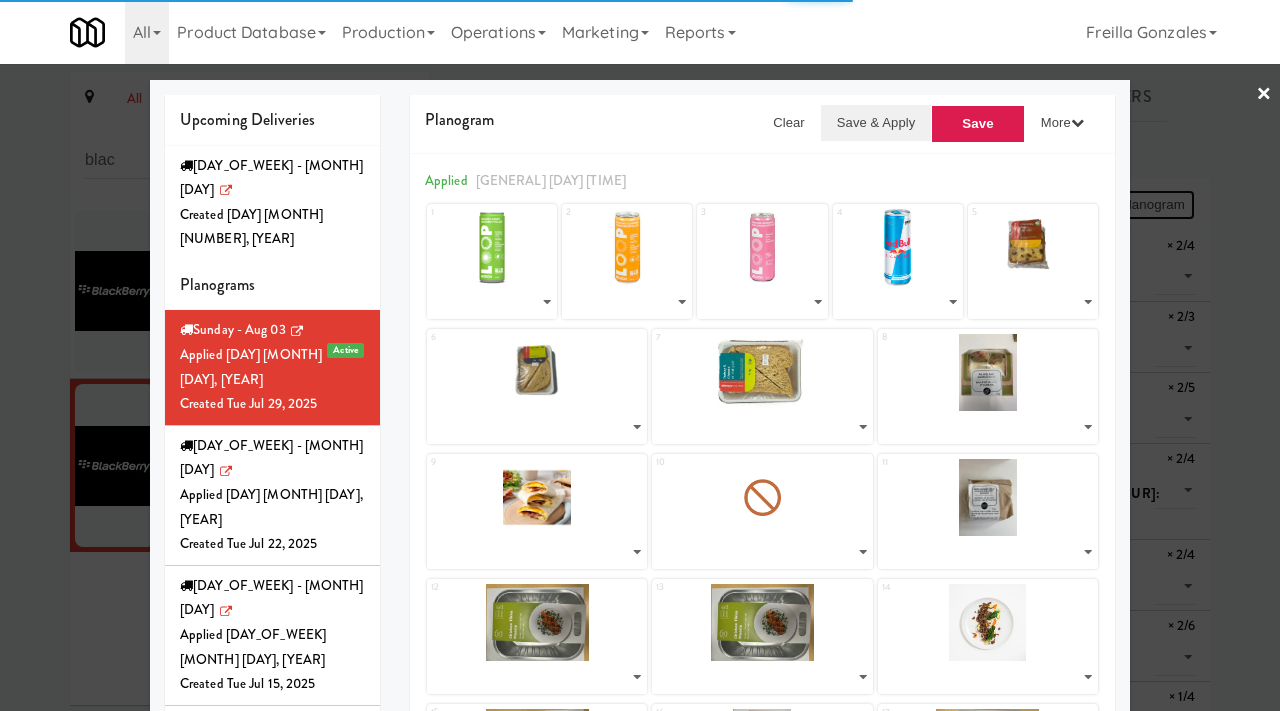 select on "number:[NUMBER]" 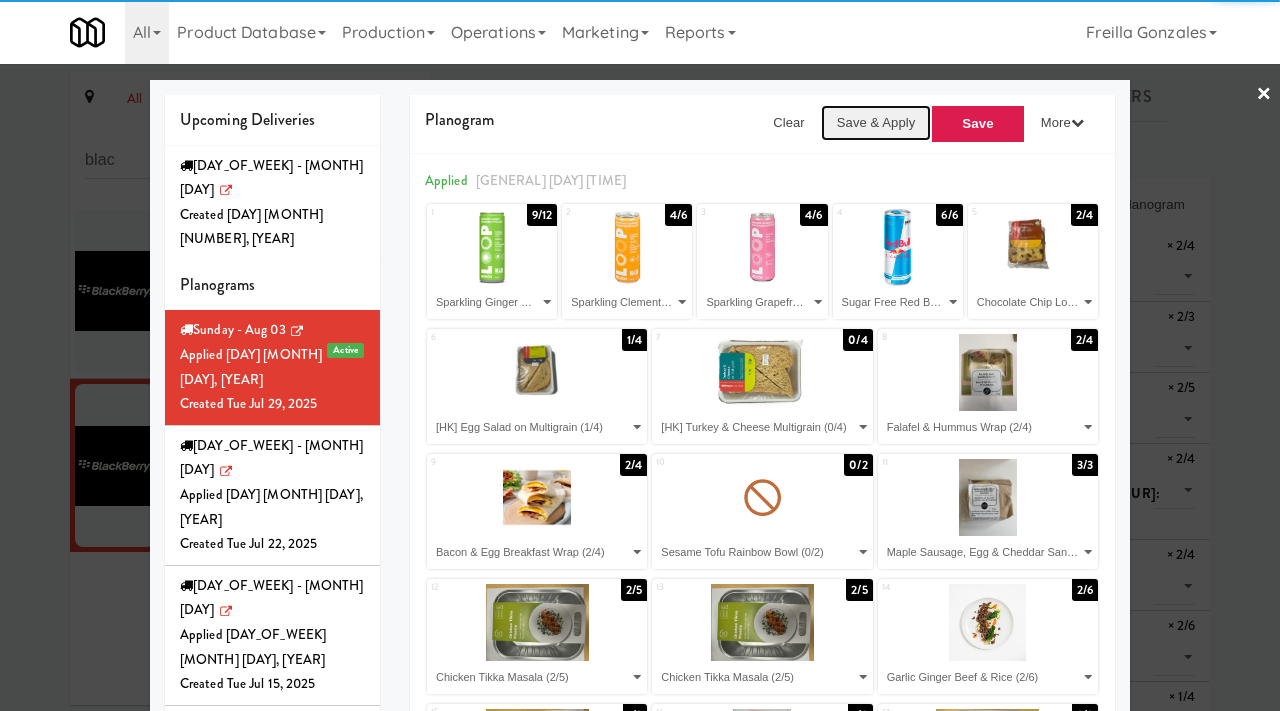 click on "Save & Apply" at bounding box center [876, 123] 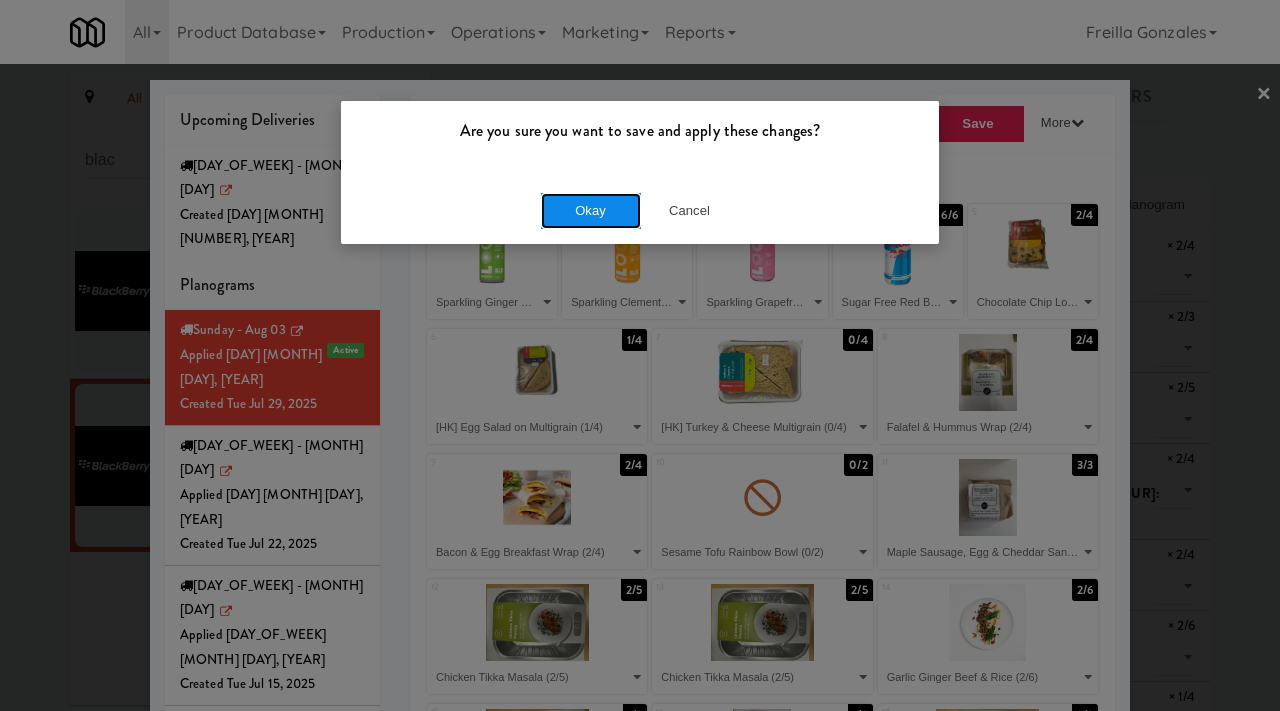 click on "Okay" at bounding box center [591, 211] 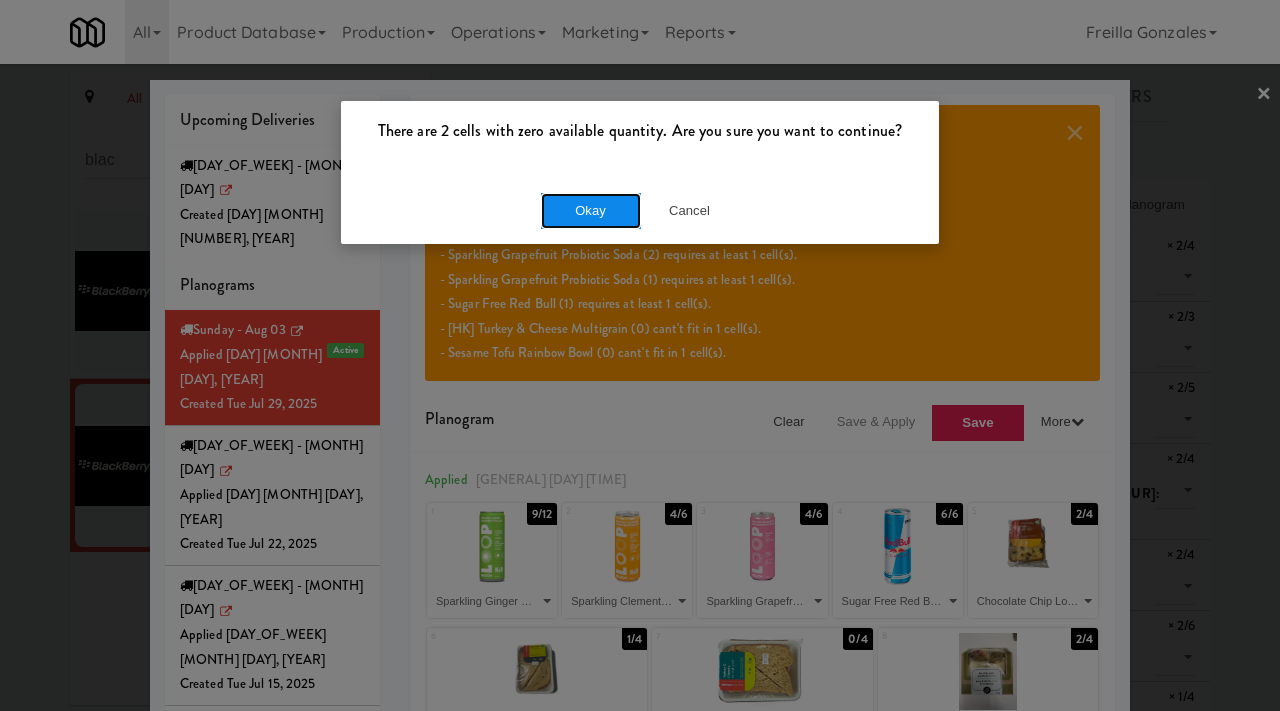 click on "Okay" at bounding box center [591, 211] 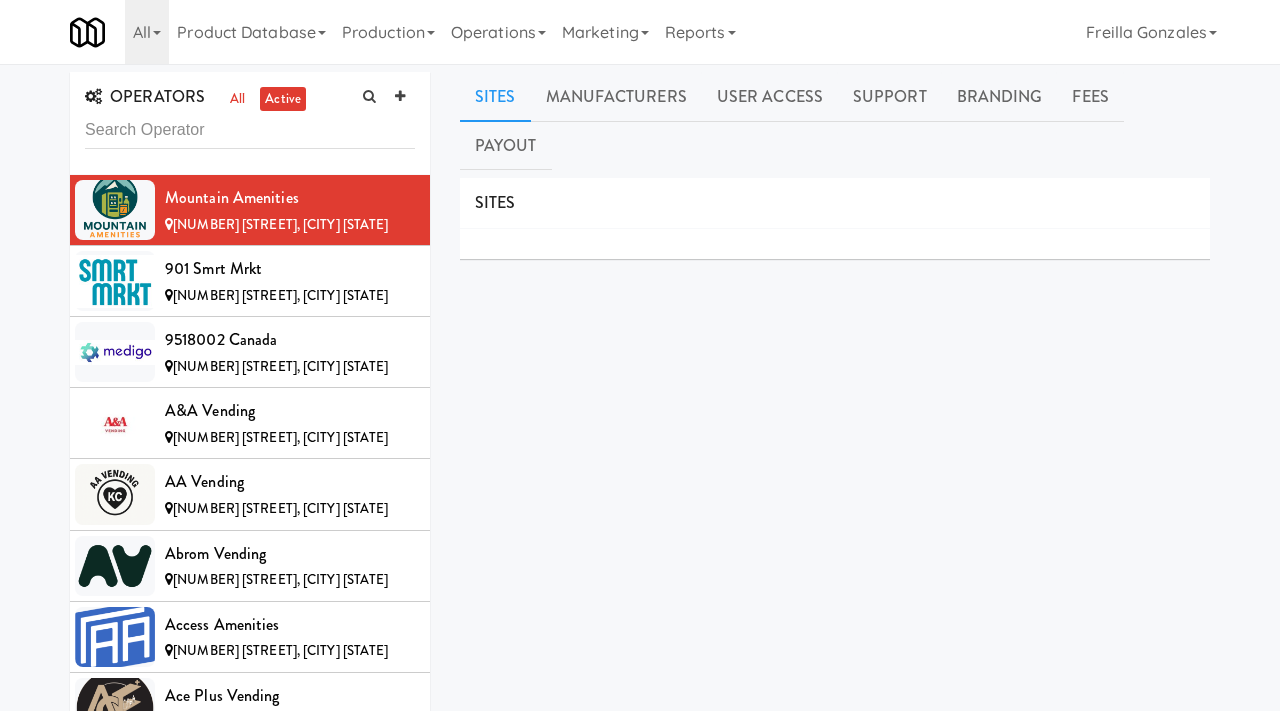 scroll, scrollTop: 0, scrollLeft: 0, axis: both 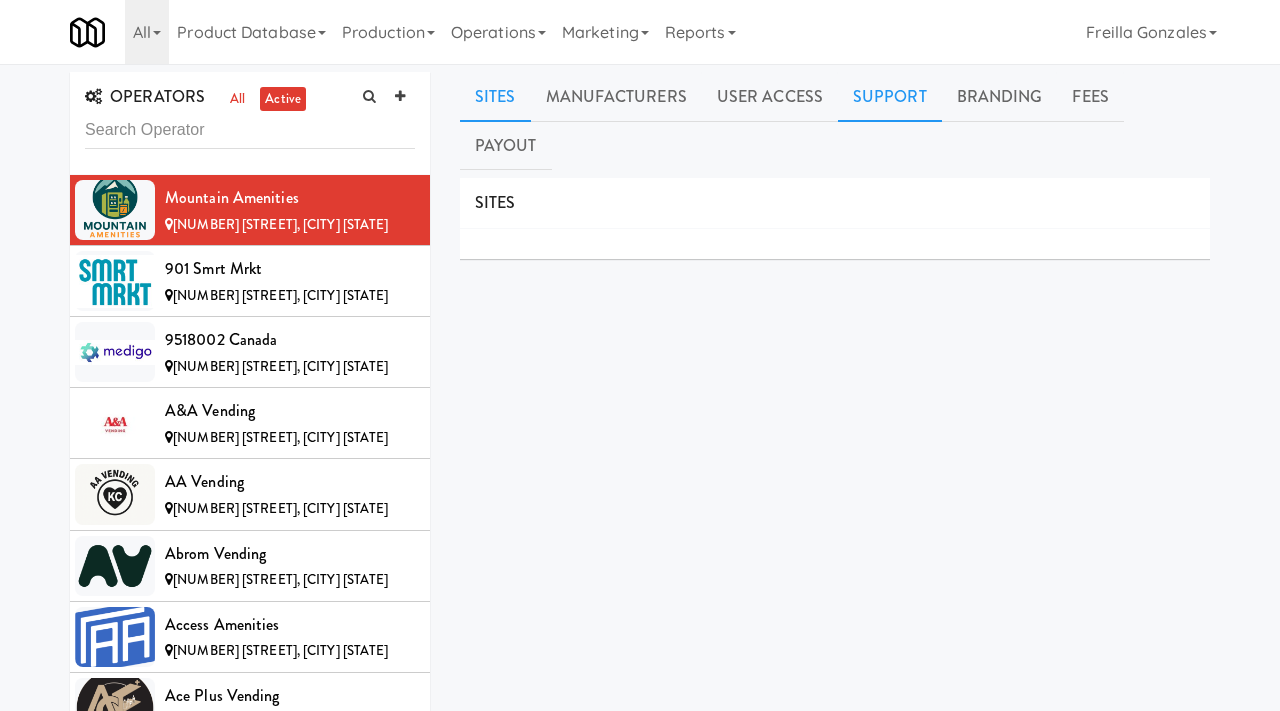 click on "Support" at bounding box center (890, 97) 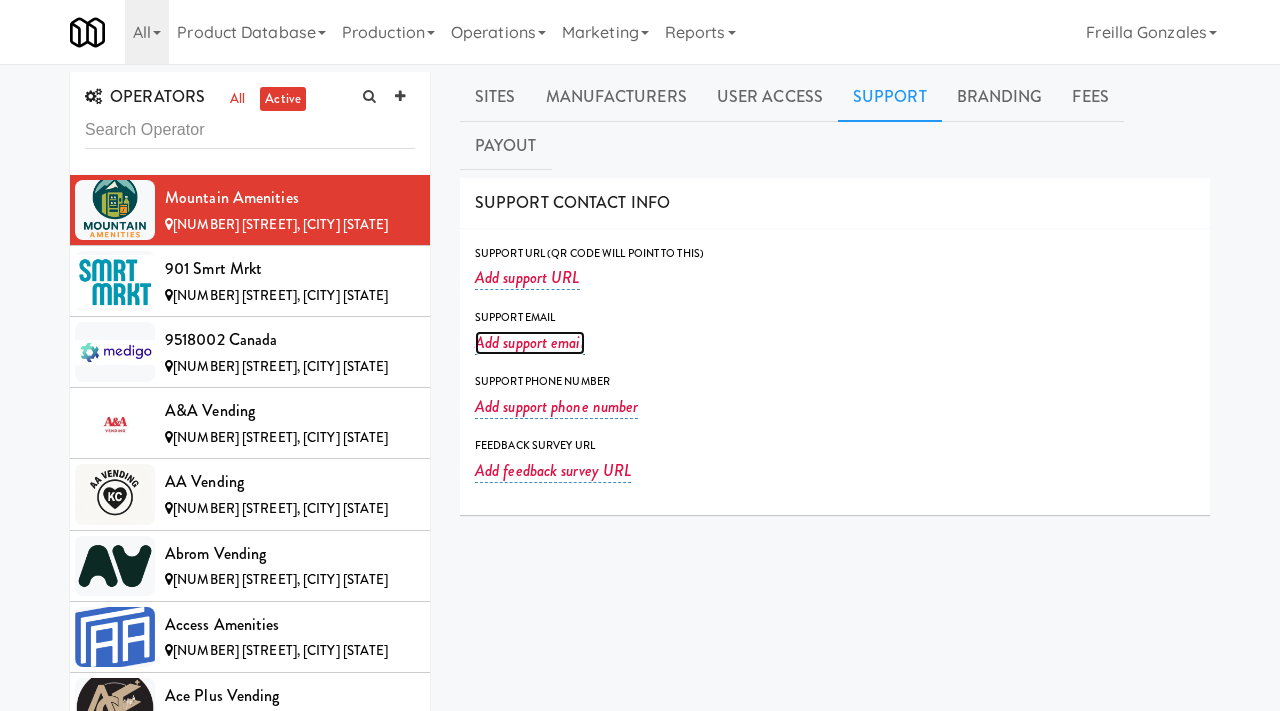 click on "Add support email" at bounding box center [530, 343] 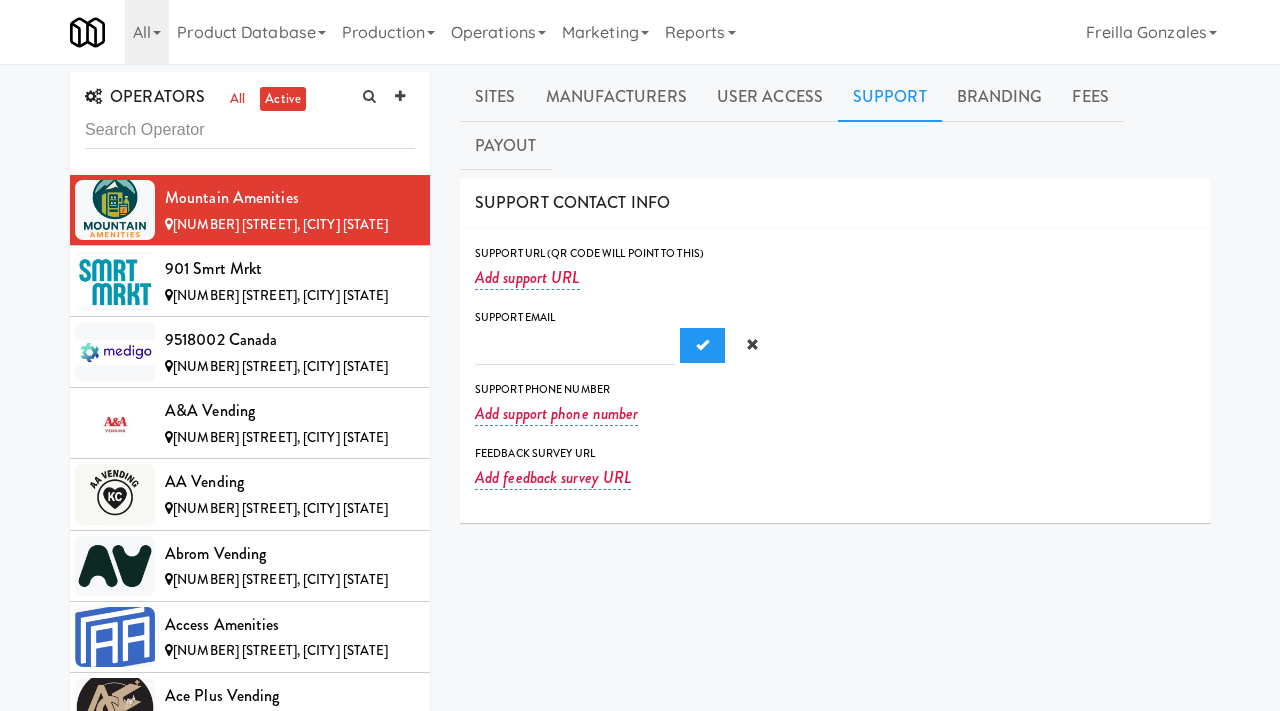 click at bounding box center [575, 346] 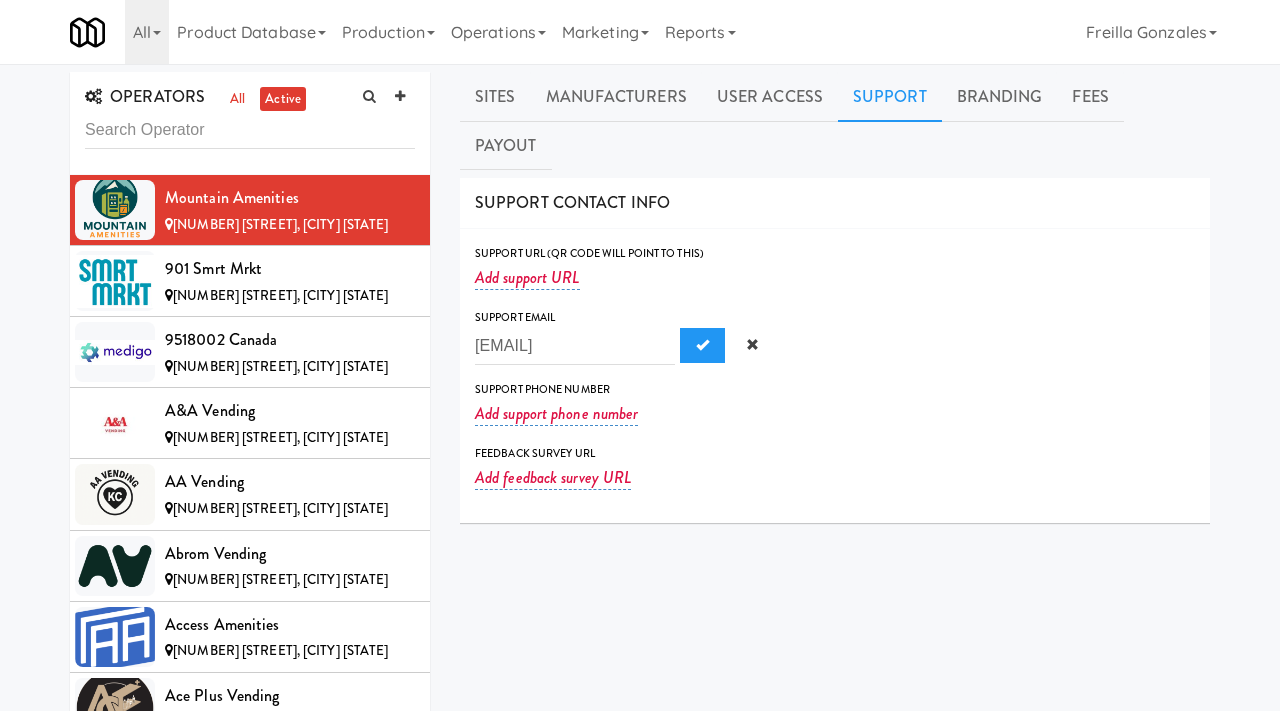 scroll, scrollTop: 0, scrollLeft: 60, axis: horizontal 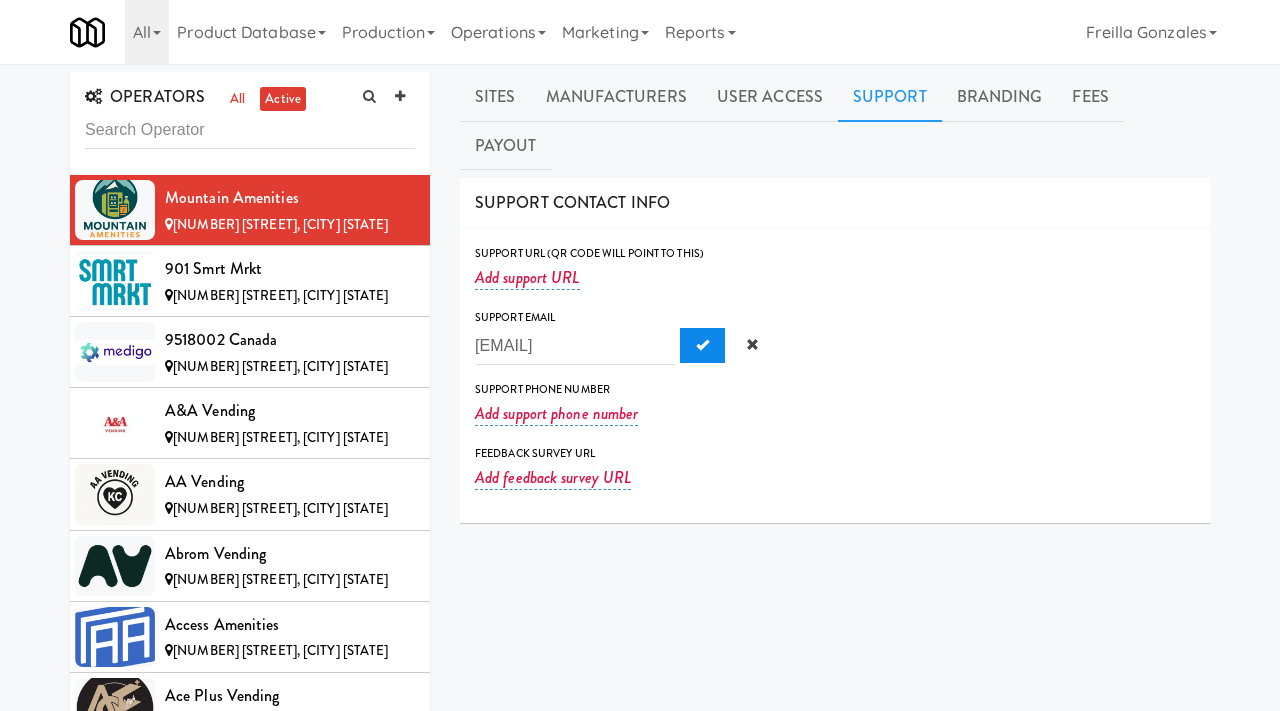 type on "[EMAIL]" 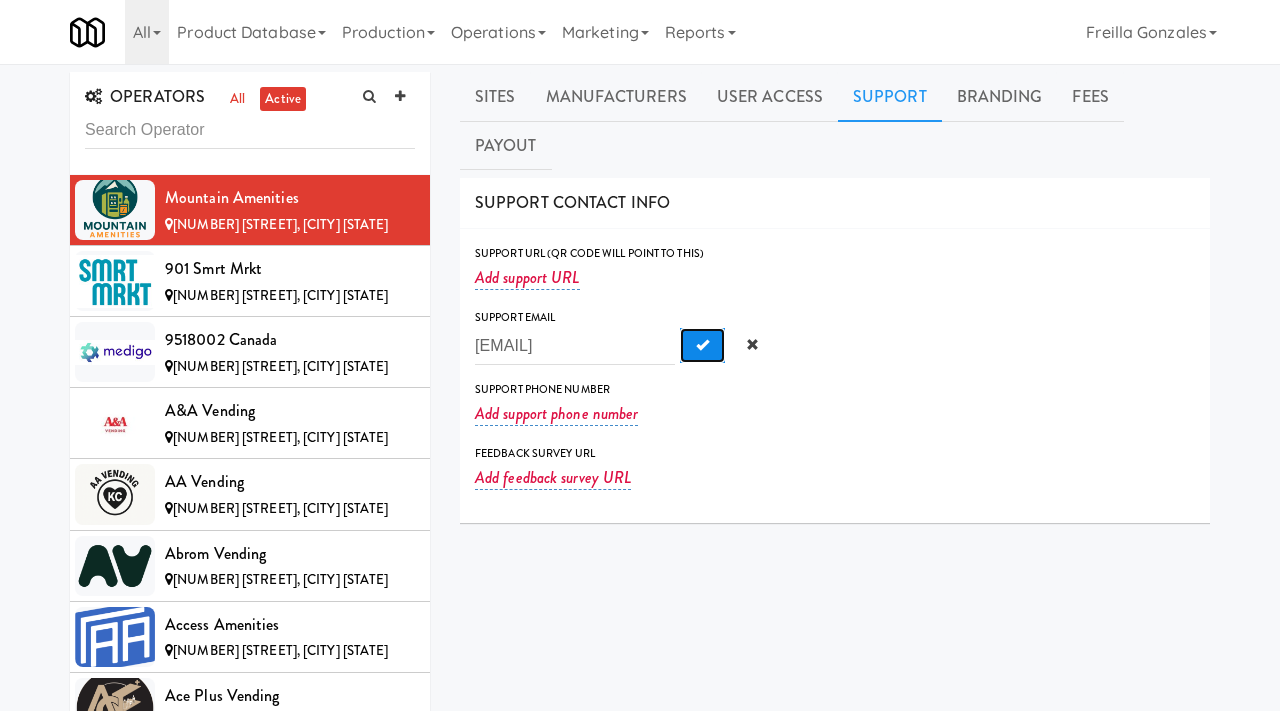 click at bounding box center (702, 344) 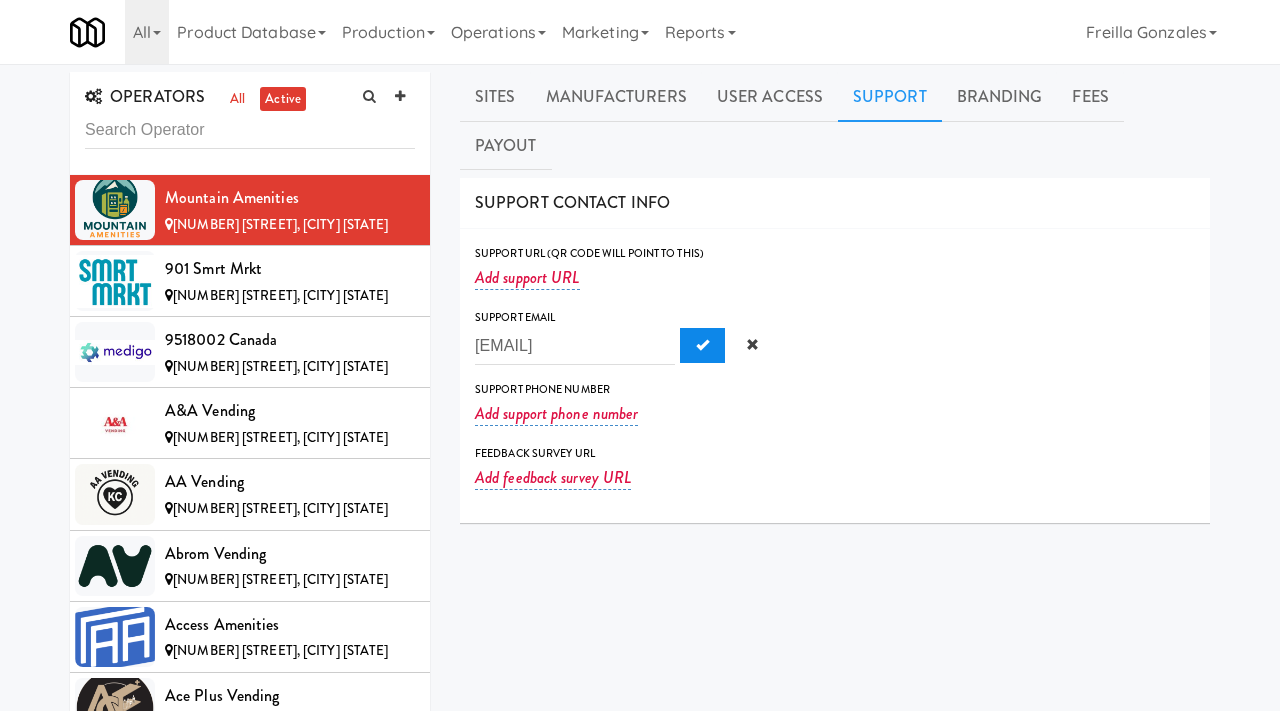 scroll, scrollTop: 0, scrollLeft: 0, axis: both 